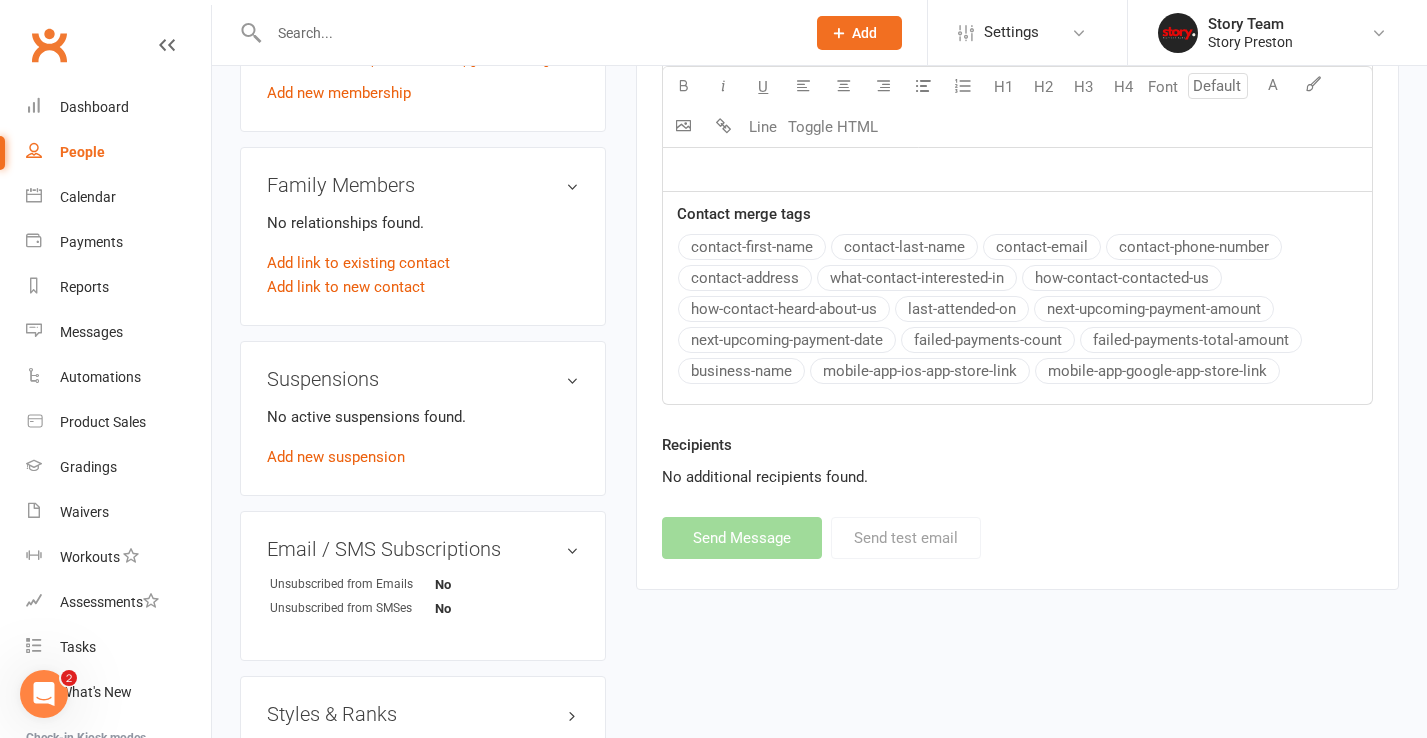 scroll, scrollTop: 0, scrollLeft: 0, axis: both 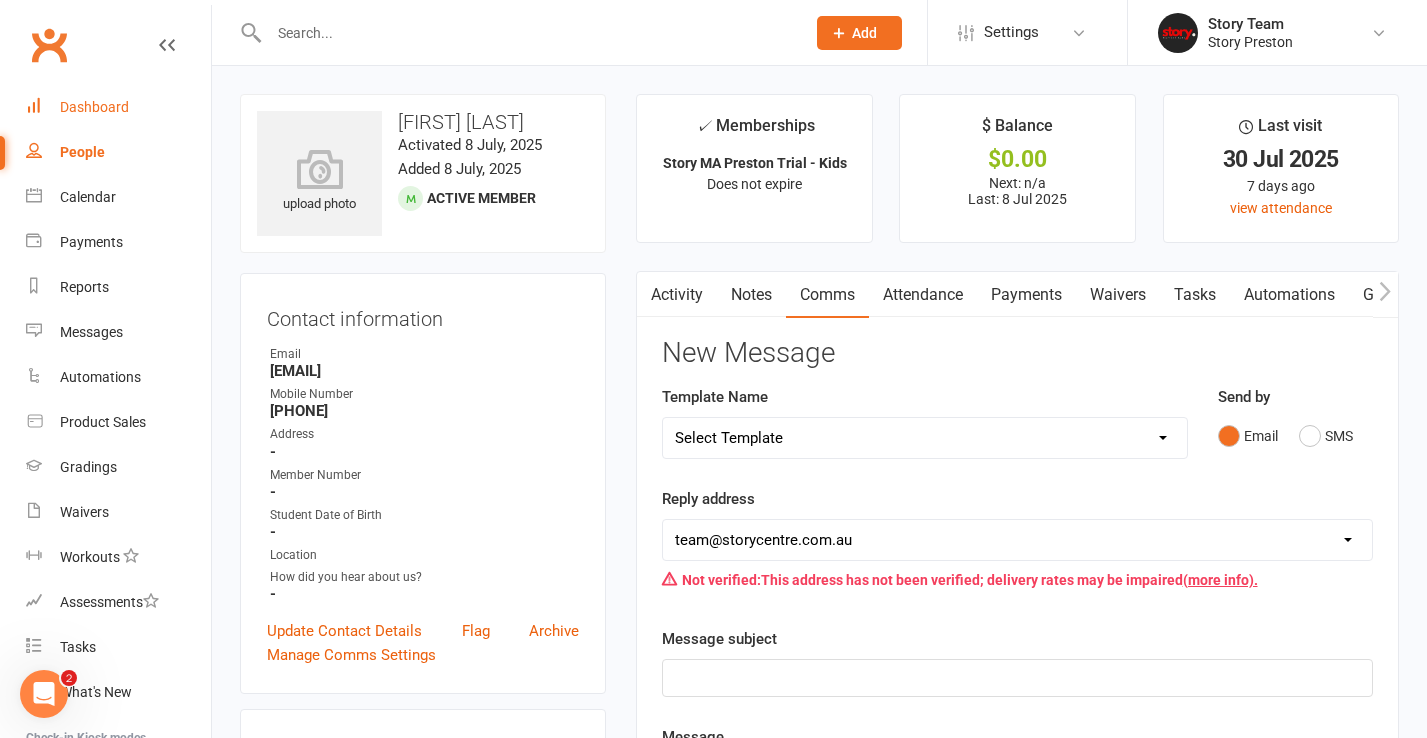 click on "Dashboard" at bounding box center (94, 107) 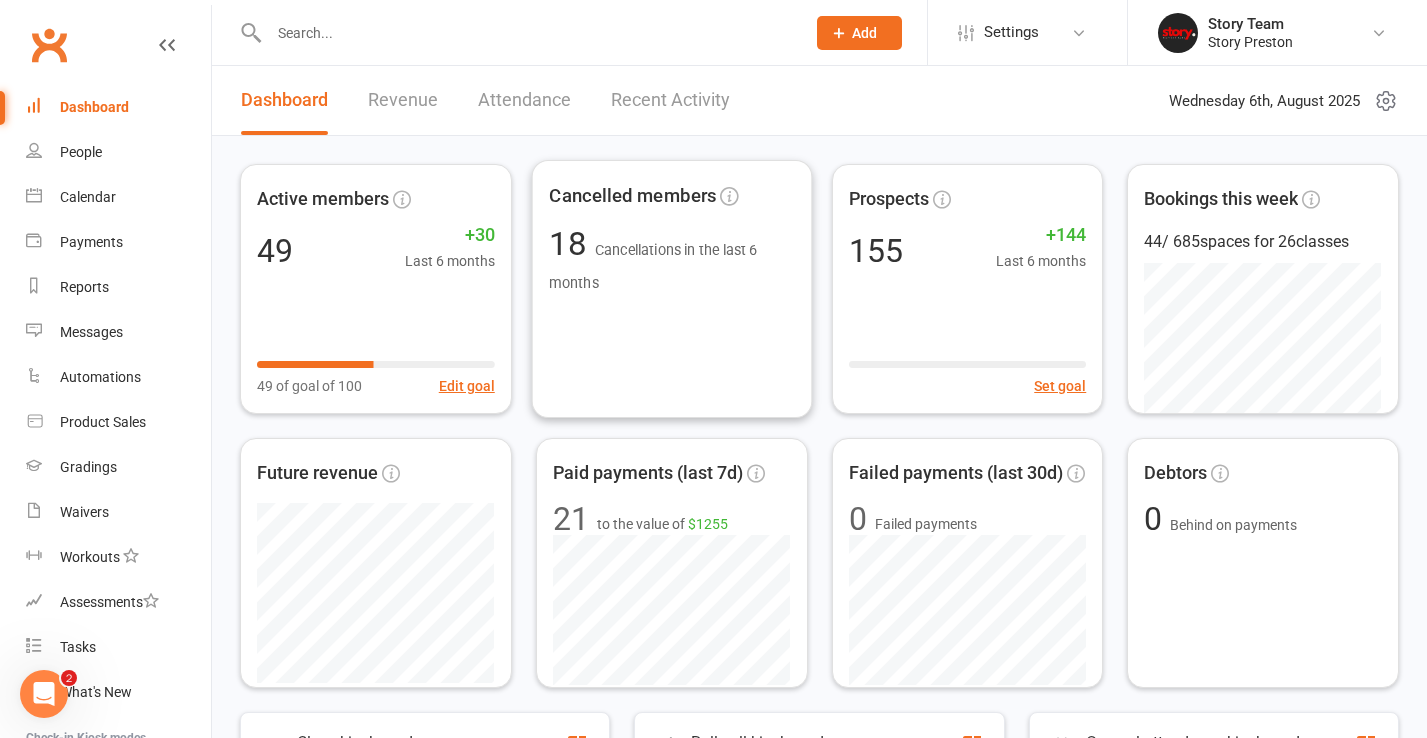 click on "Recent Activity" at bounding box center [670, 100] 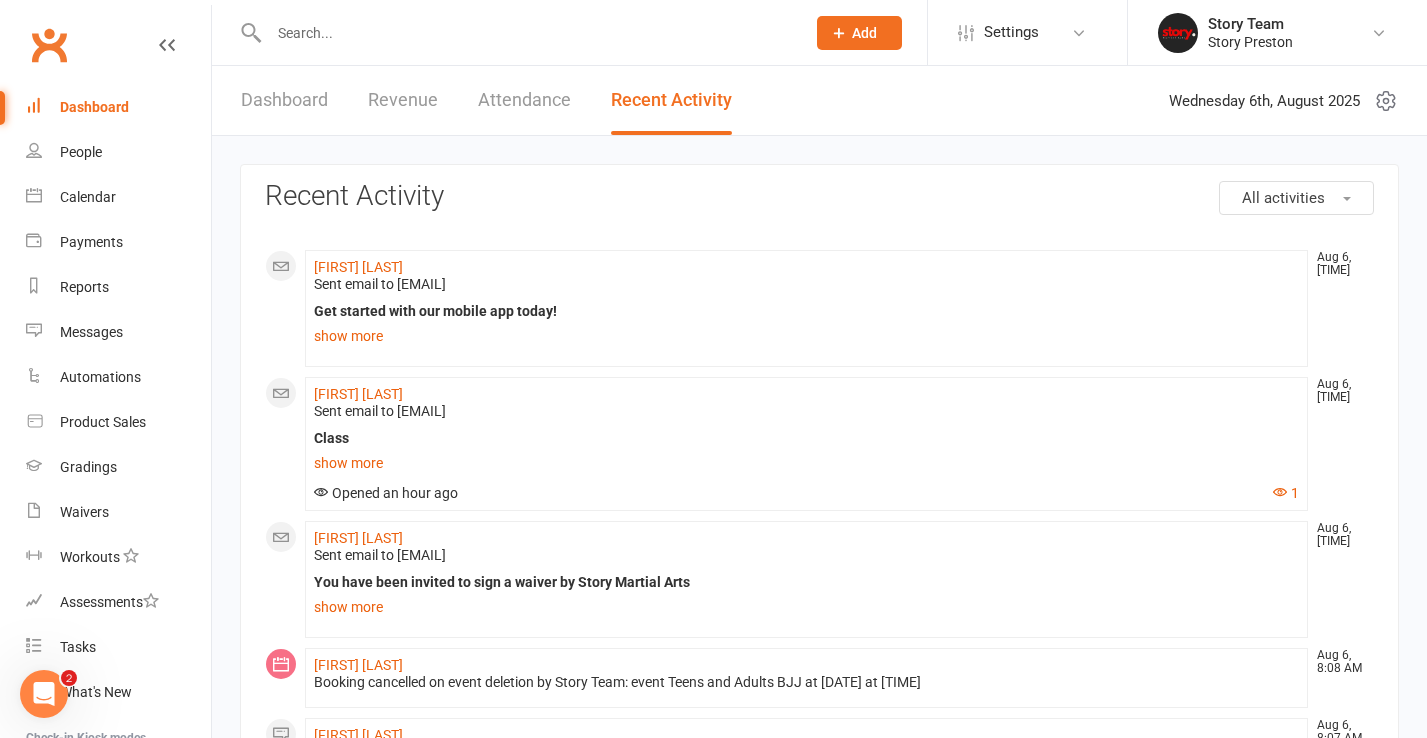 scroll, scrollTop: 0, scrollLeft: 0, axis: both 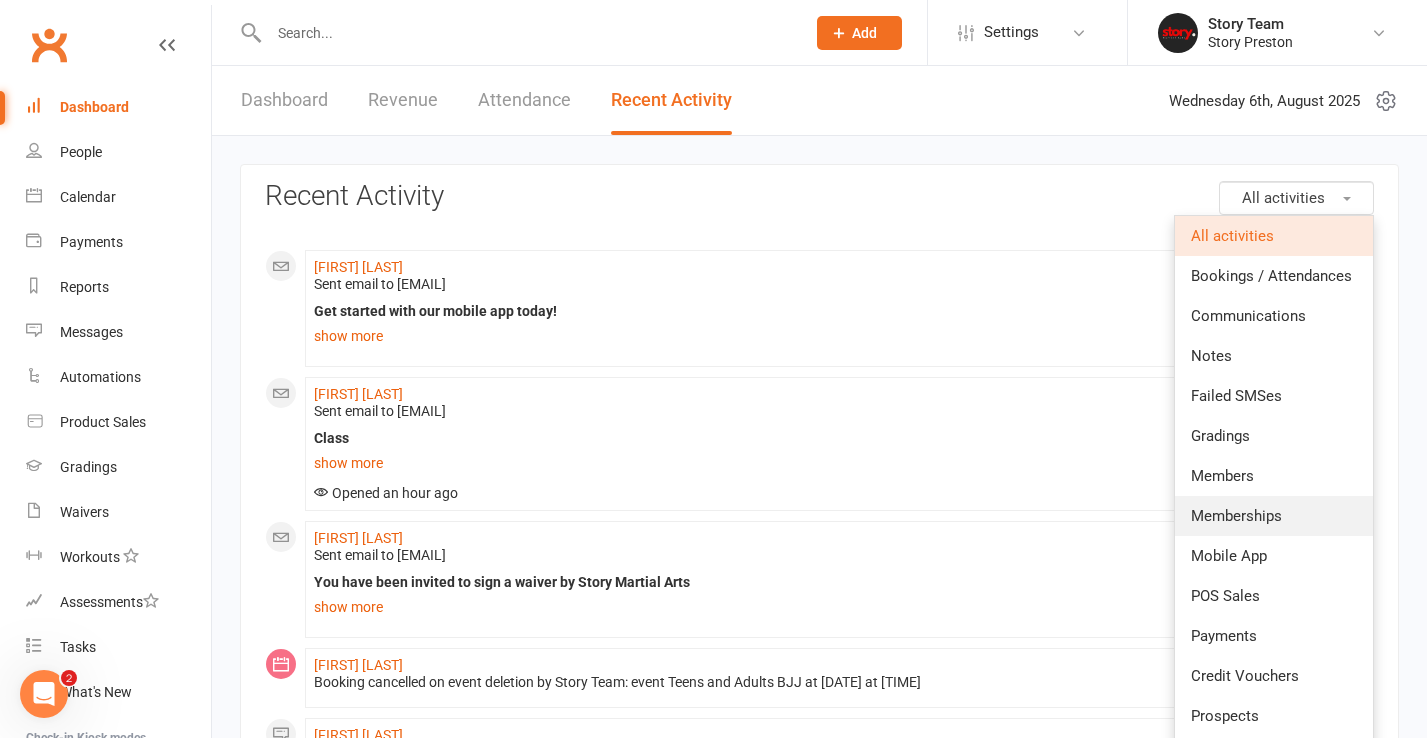 click on "Memberships" at bounding box center [1236, 516] 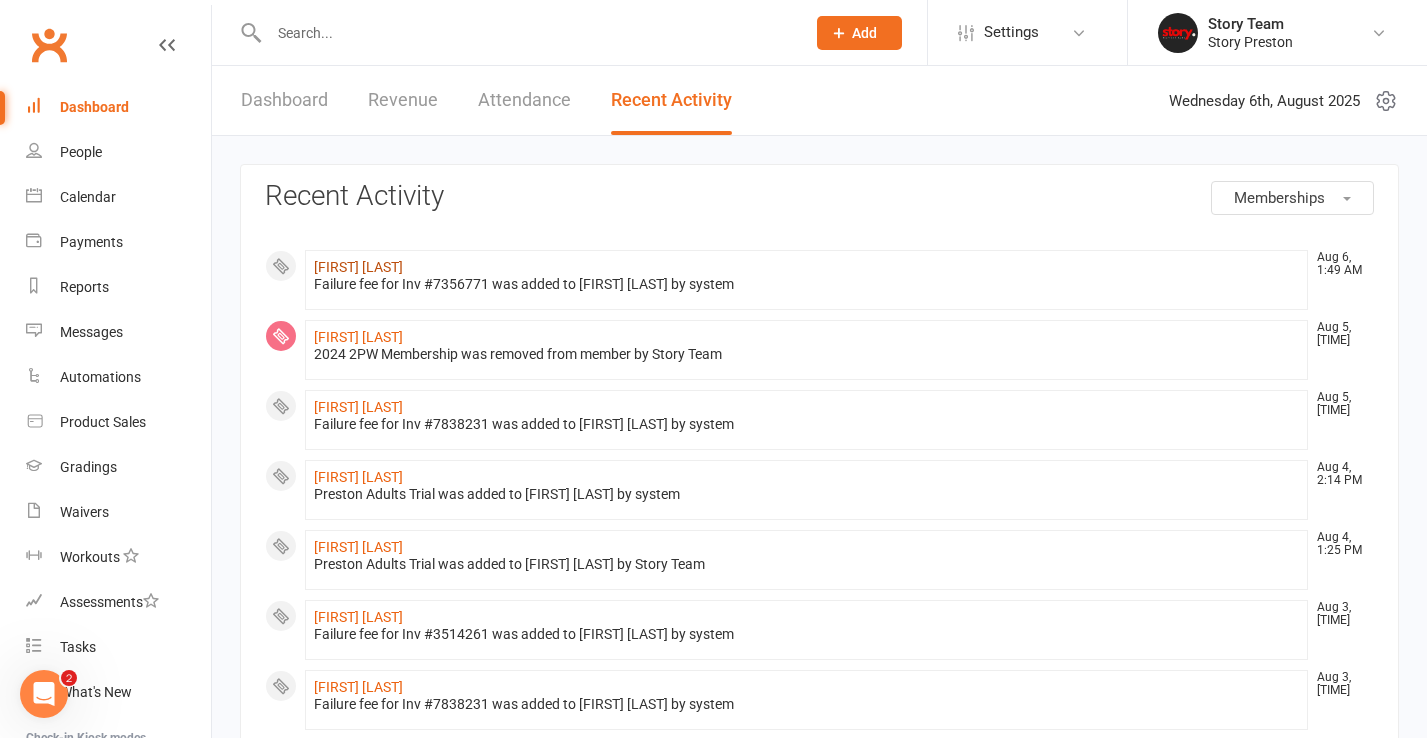 click on "[FIRST] [LAST]" at bounding box center [358, 267] 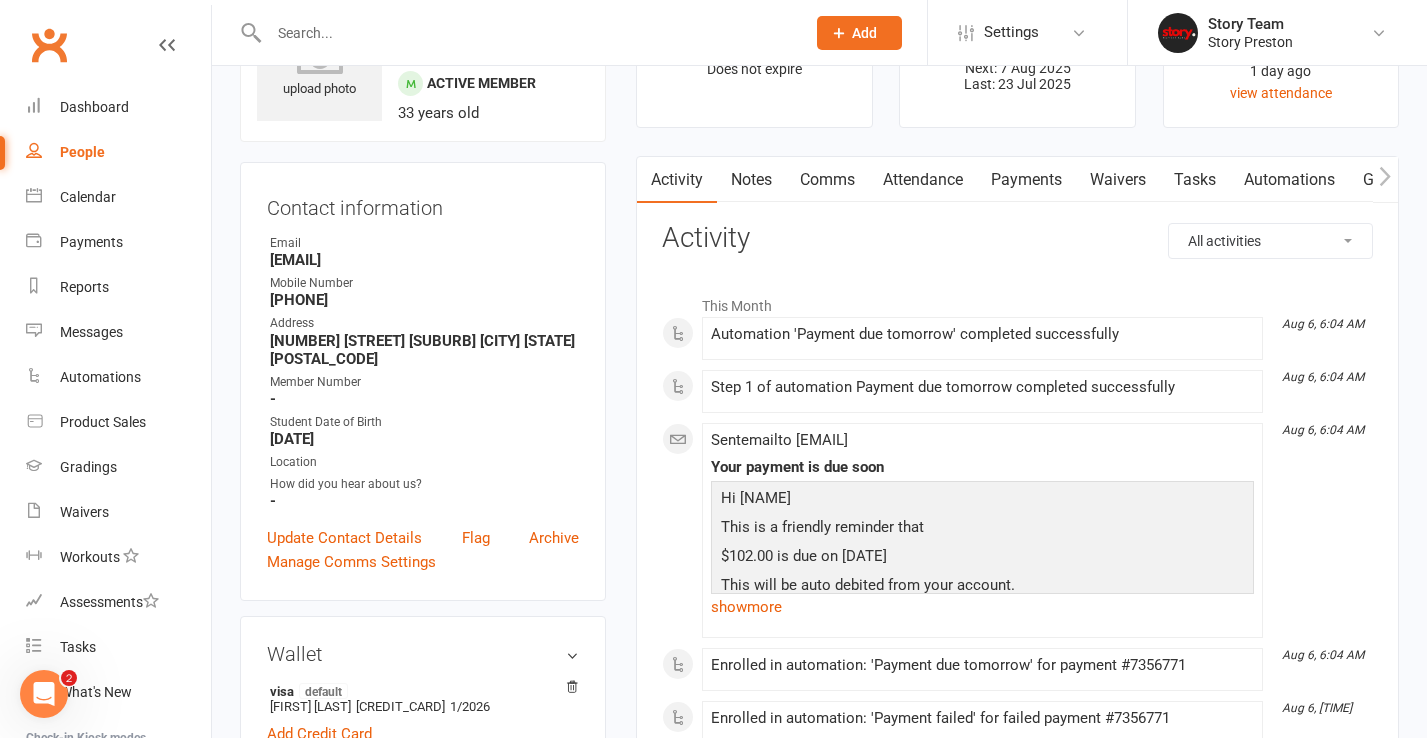 scroll, scrollTop: 117, scrollLeft: 0, axis: vertical 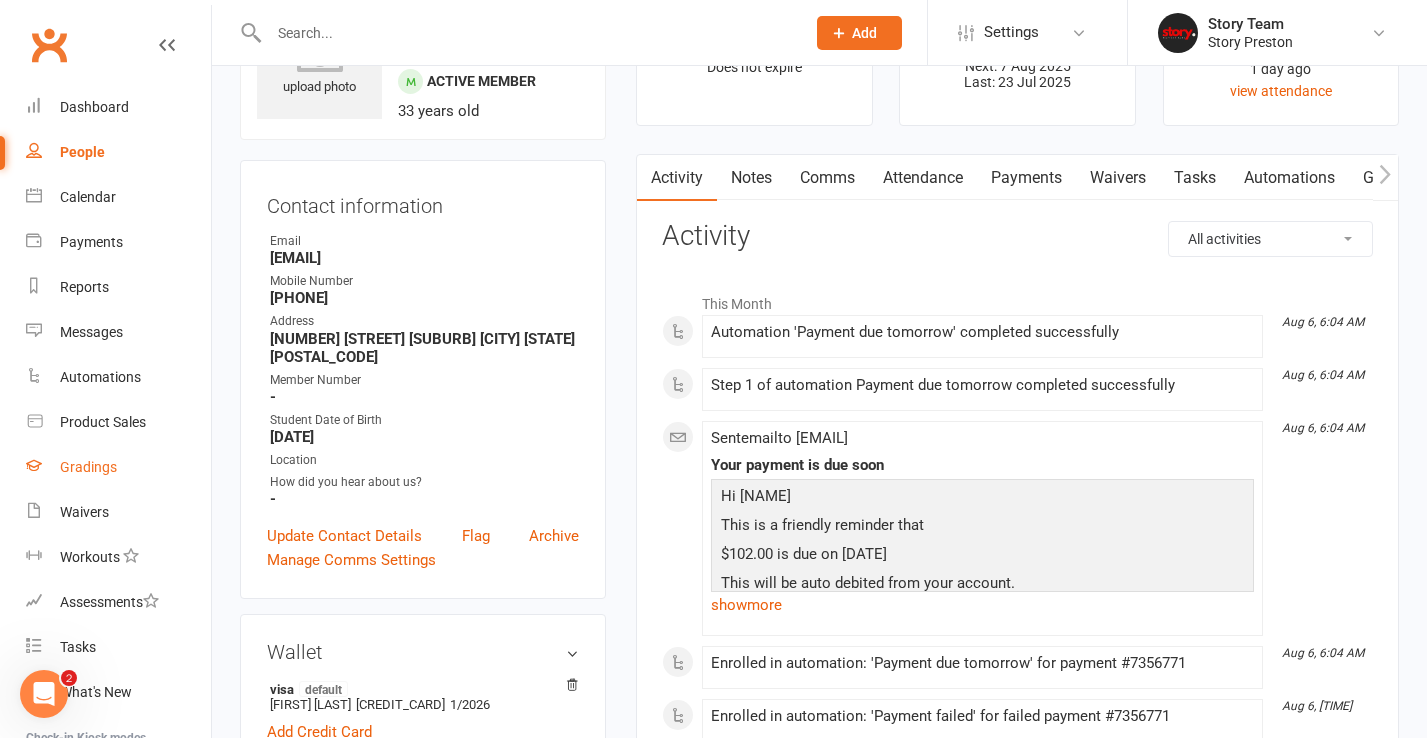 click on "Gradings" at bounding box center (118, 467) 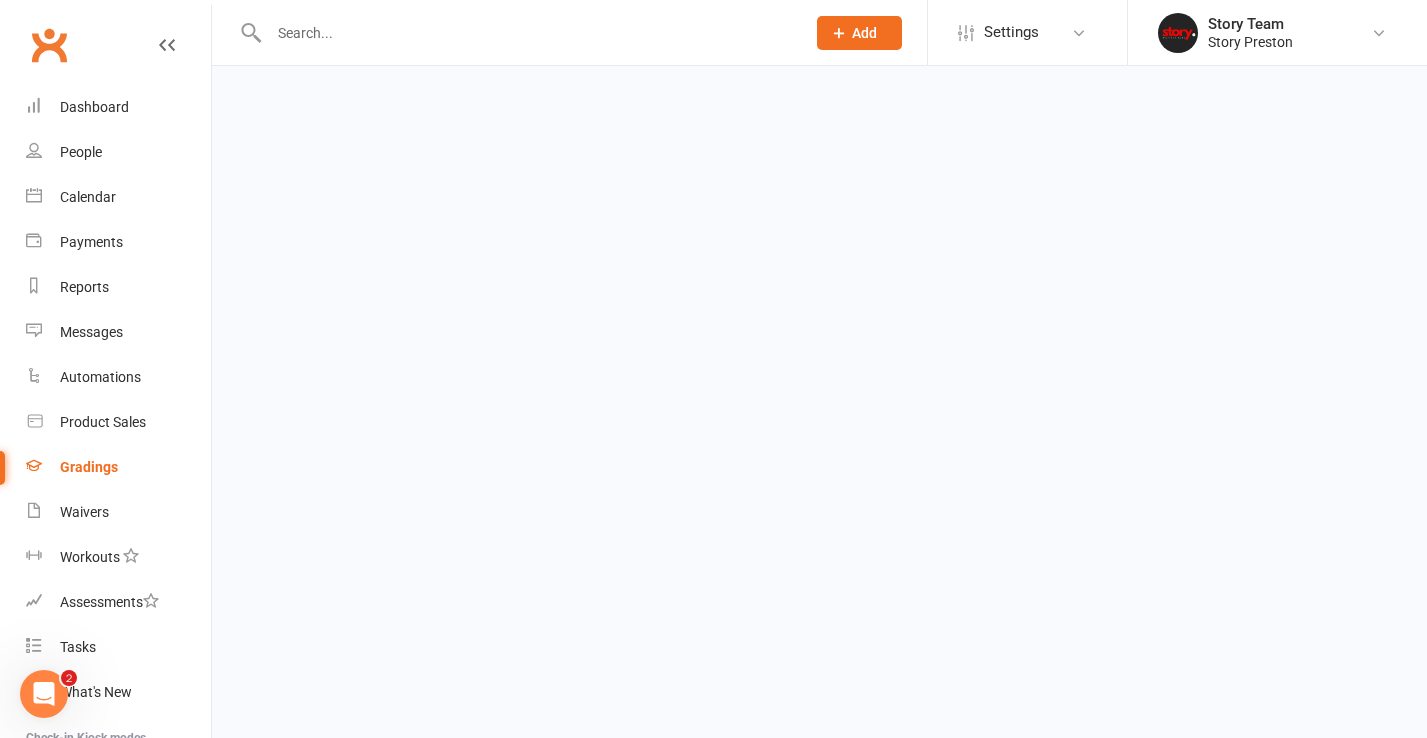scroll, scrollTop: 0, scrollLeft: 0, axis: both 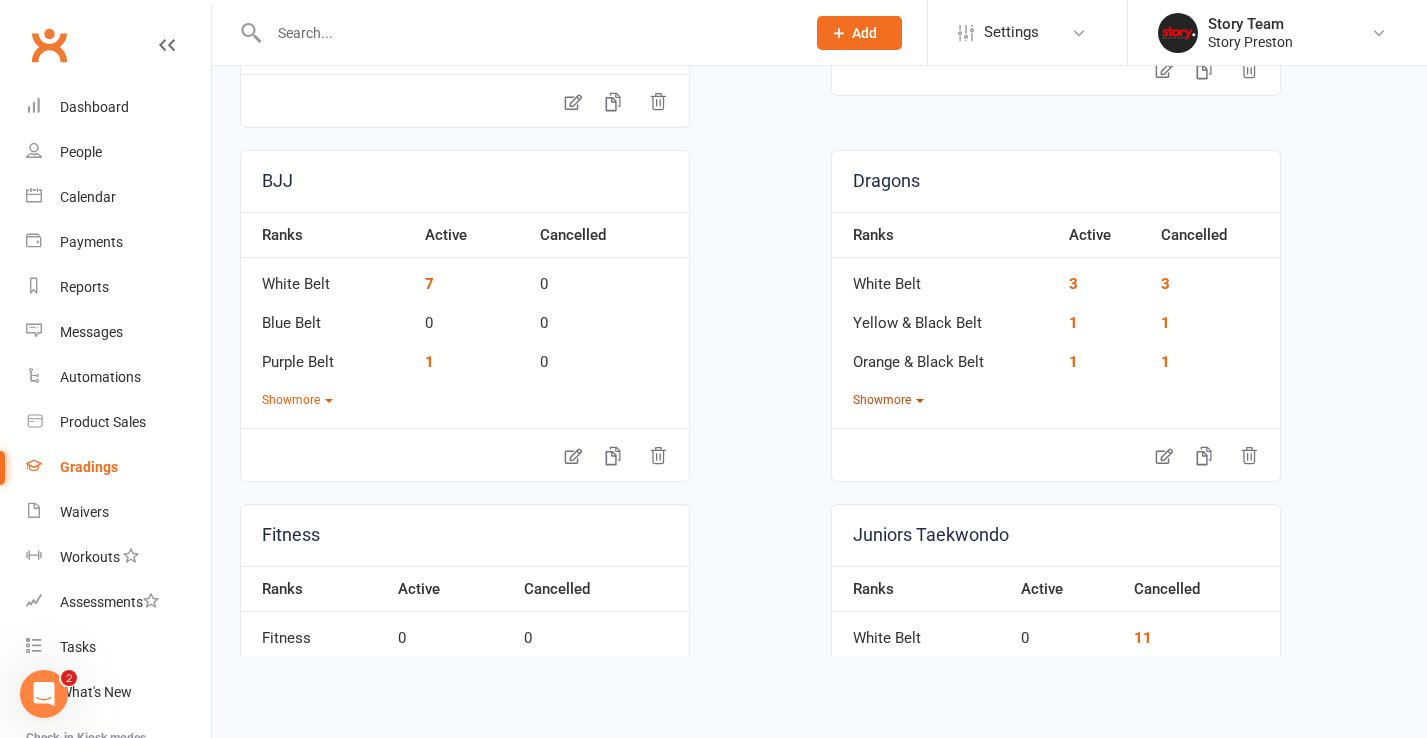 click on "Show  more" at bounding box center (888, 400) 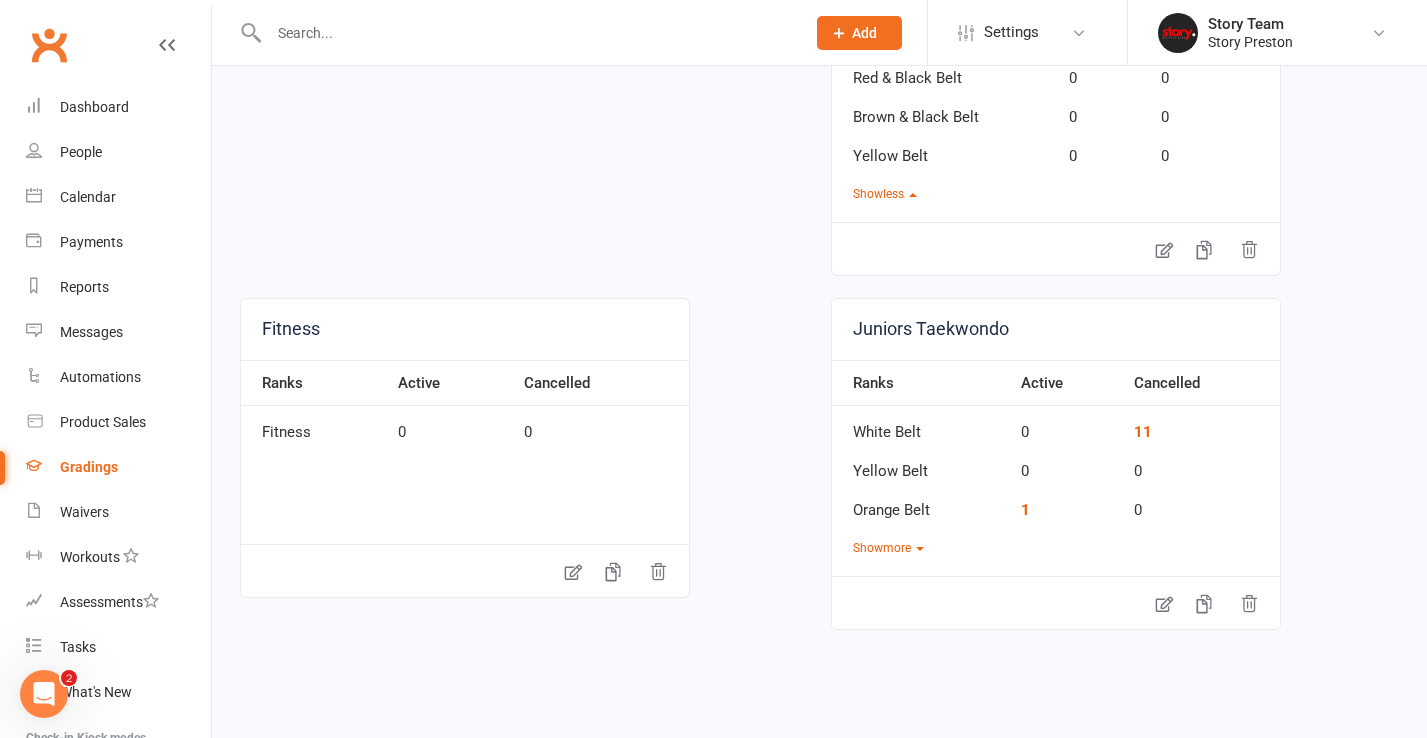 scroll, scrollTop: 895, scrollLeft: 0, axis: vertical 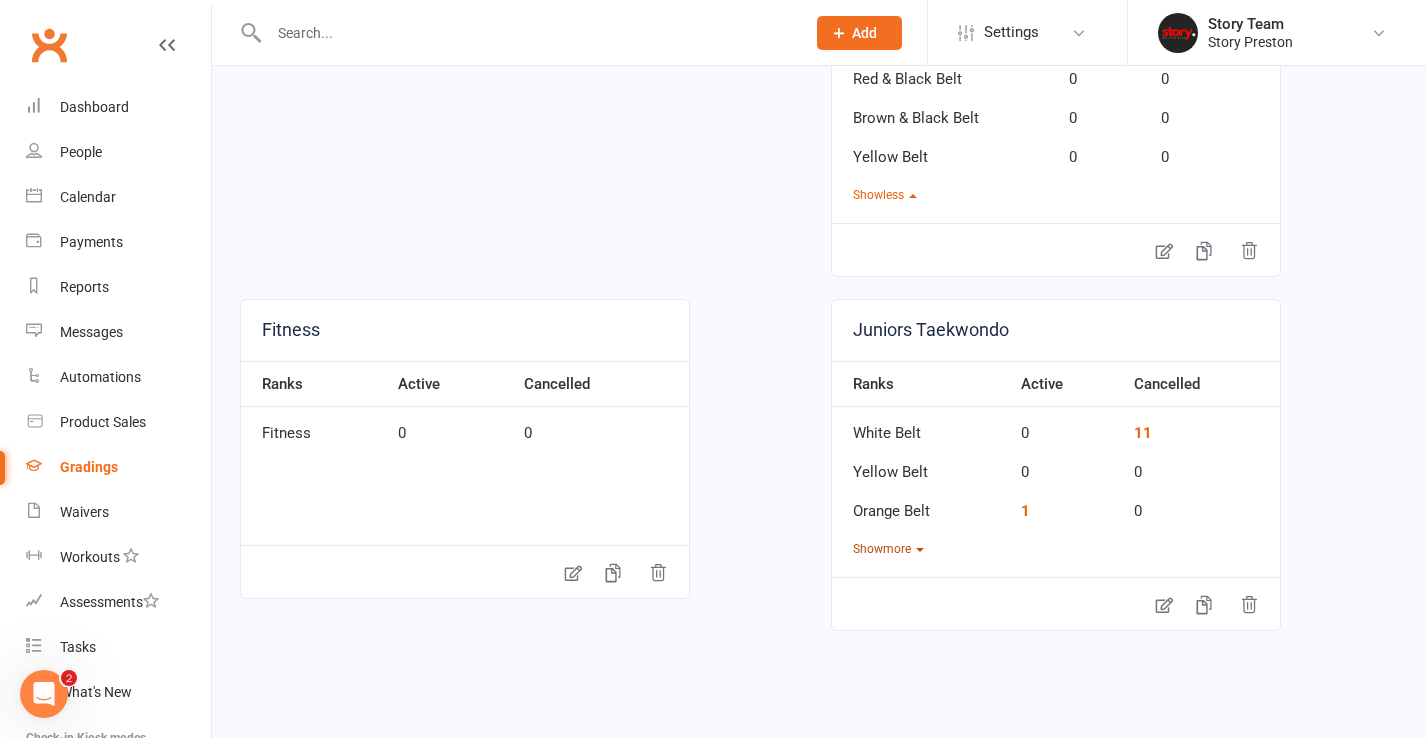 click on "Show  more" at bounding box center (888, 549) 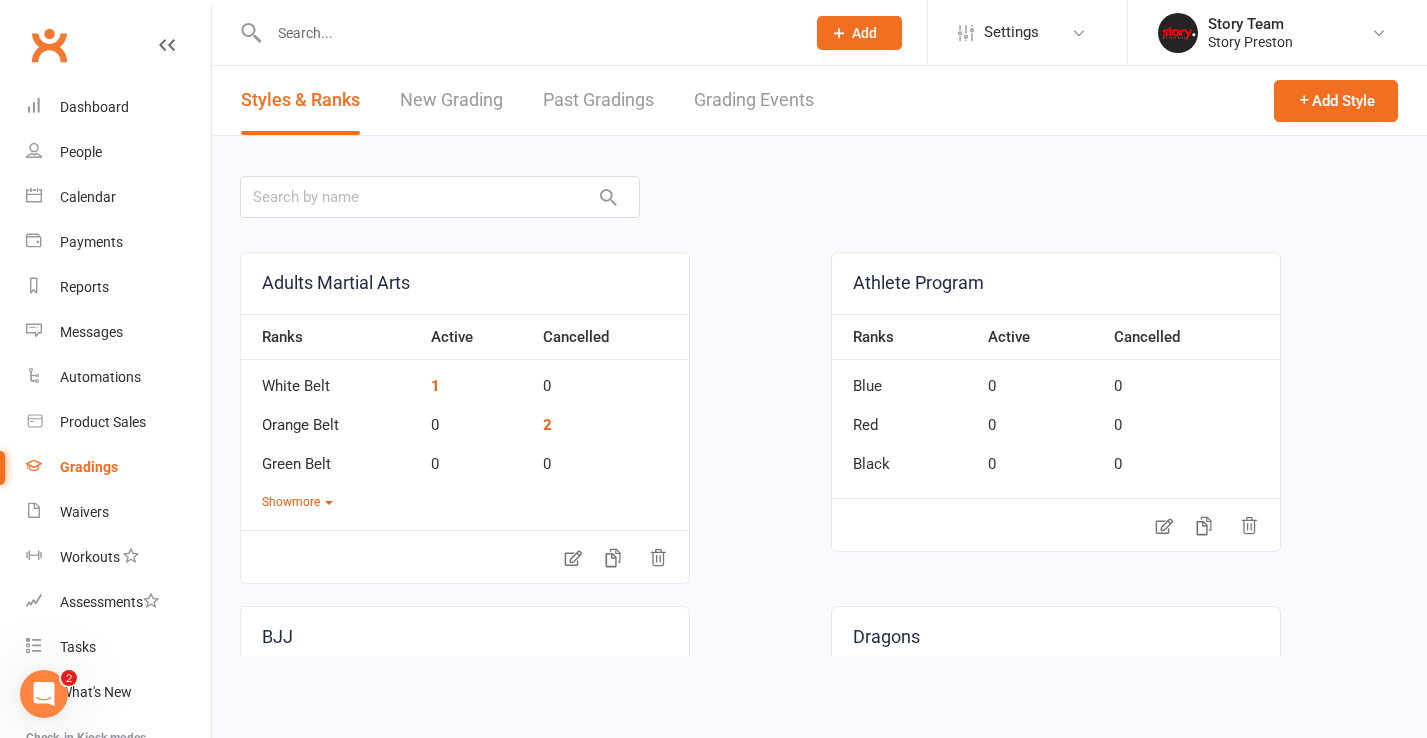 scroll, scrollTop: 0, scrollLeft: 0, axis: both 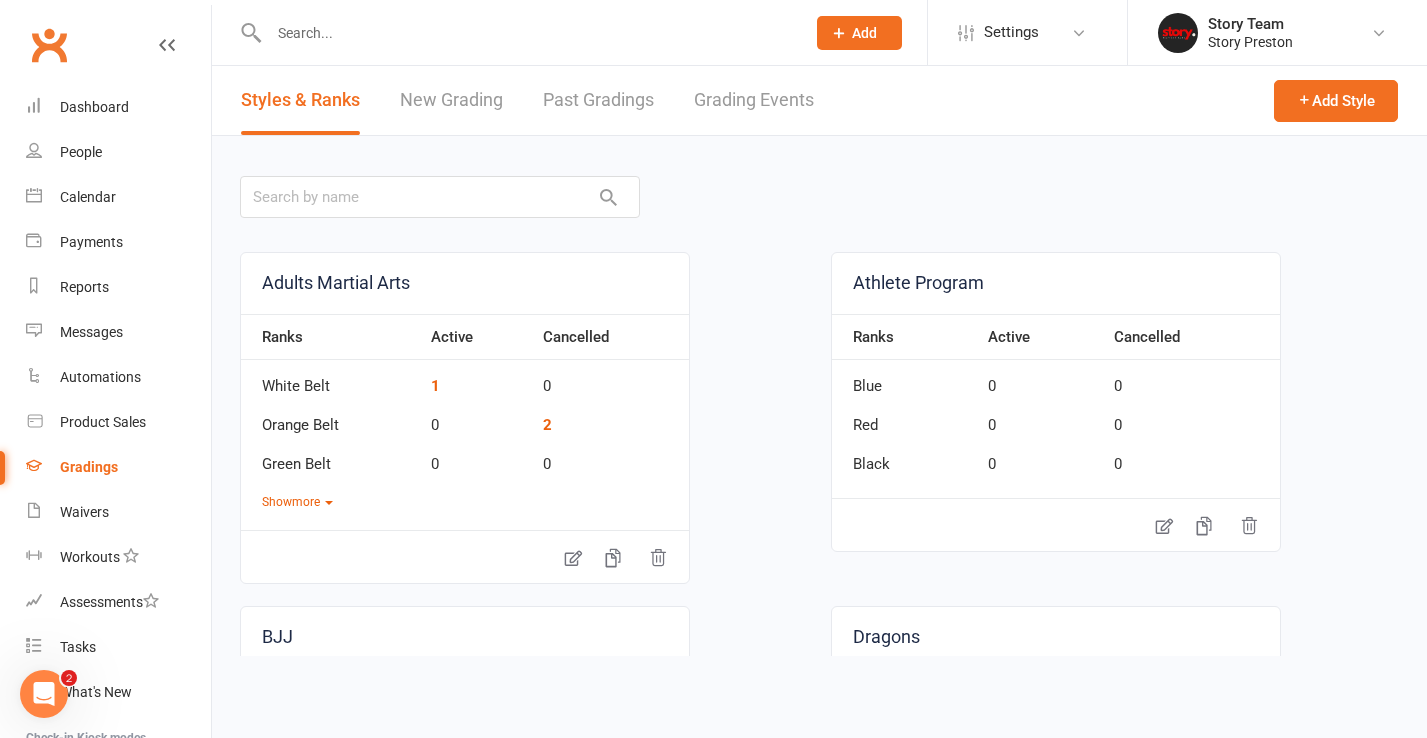 click on "Past Gradings" at bounding box center [598, 100] 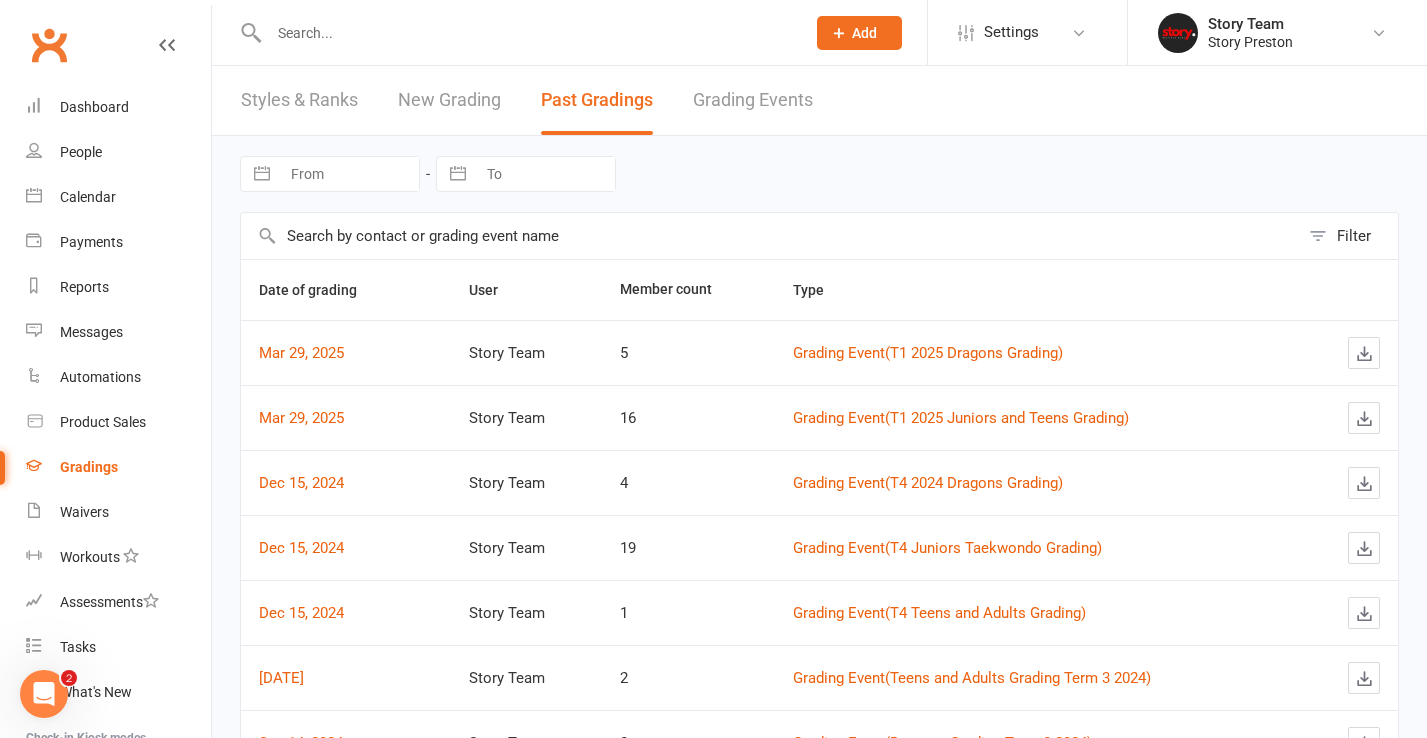 click at bounding box center (349, 174) 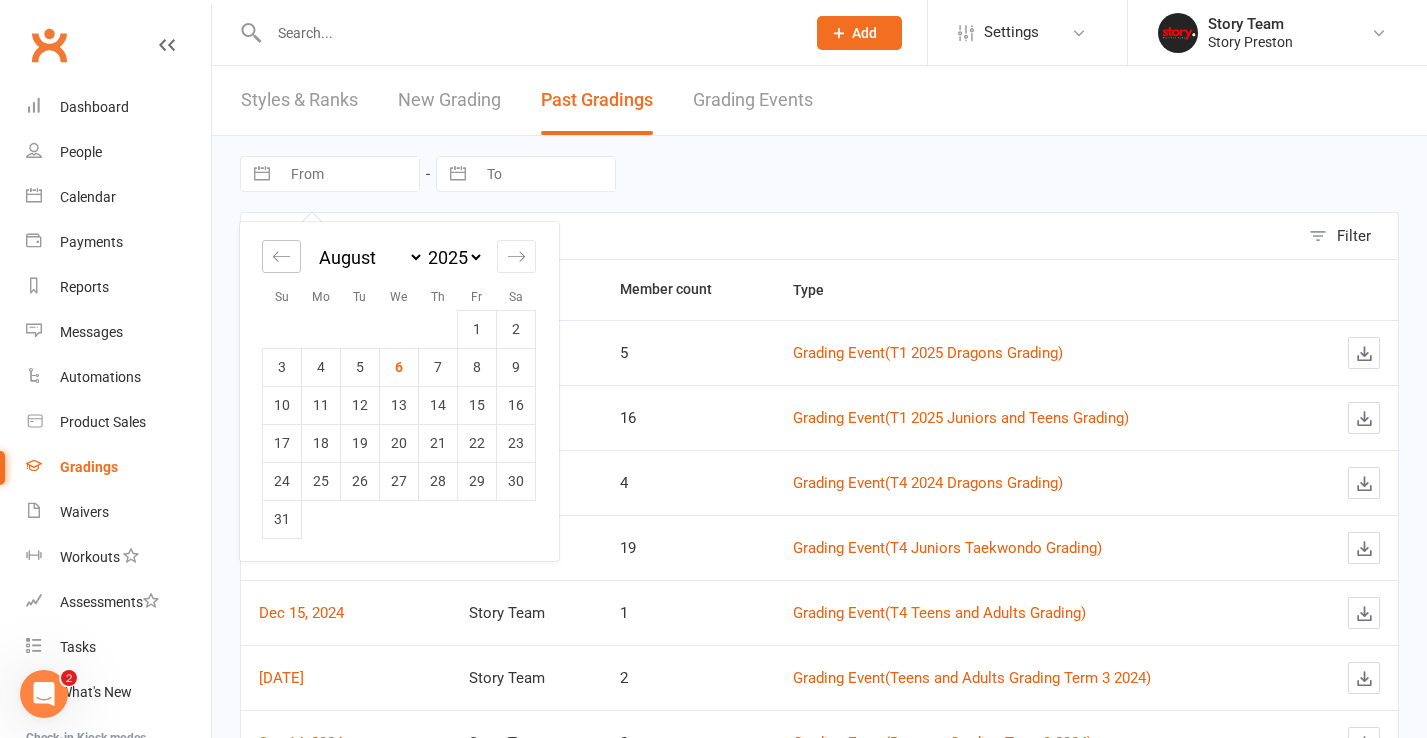 click 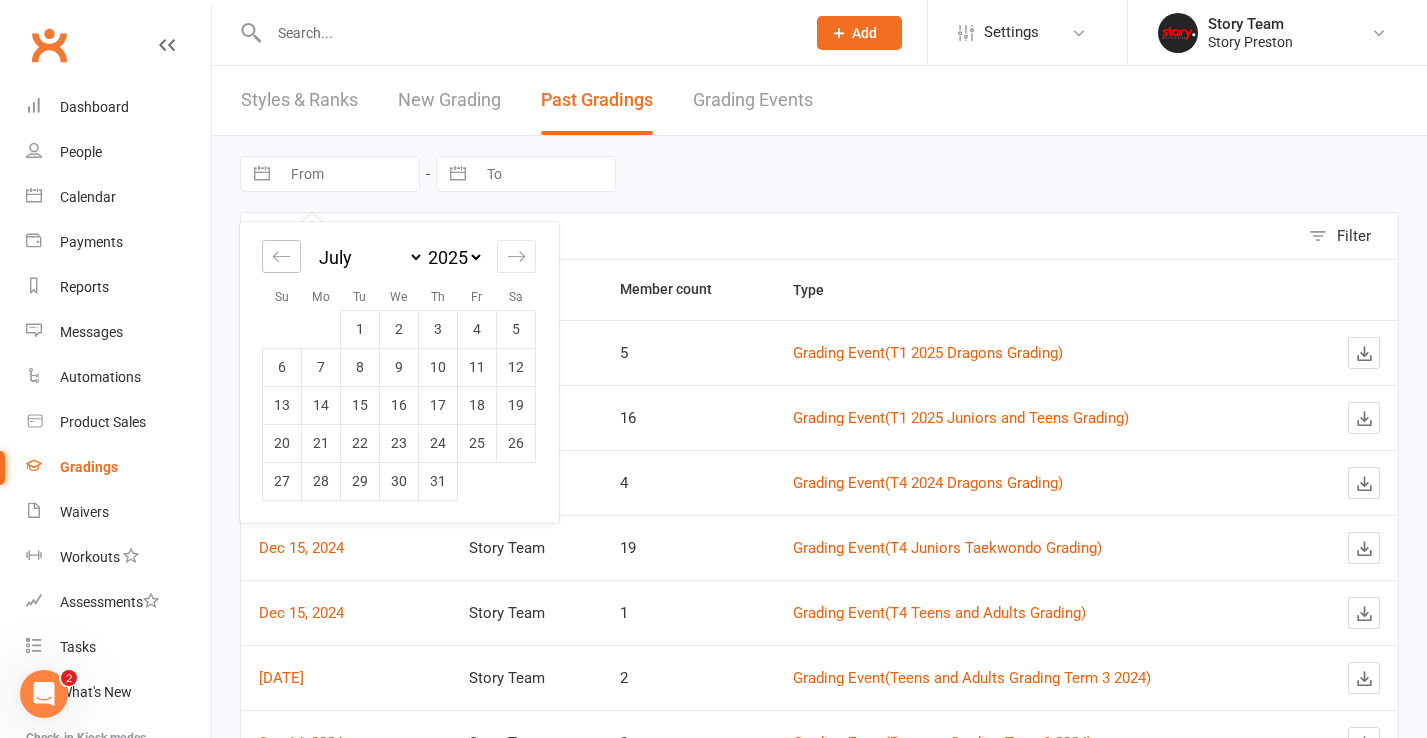 click 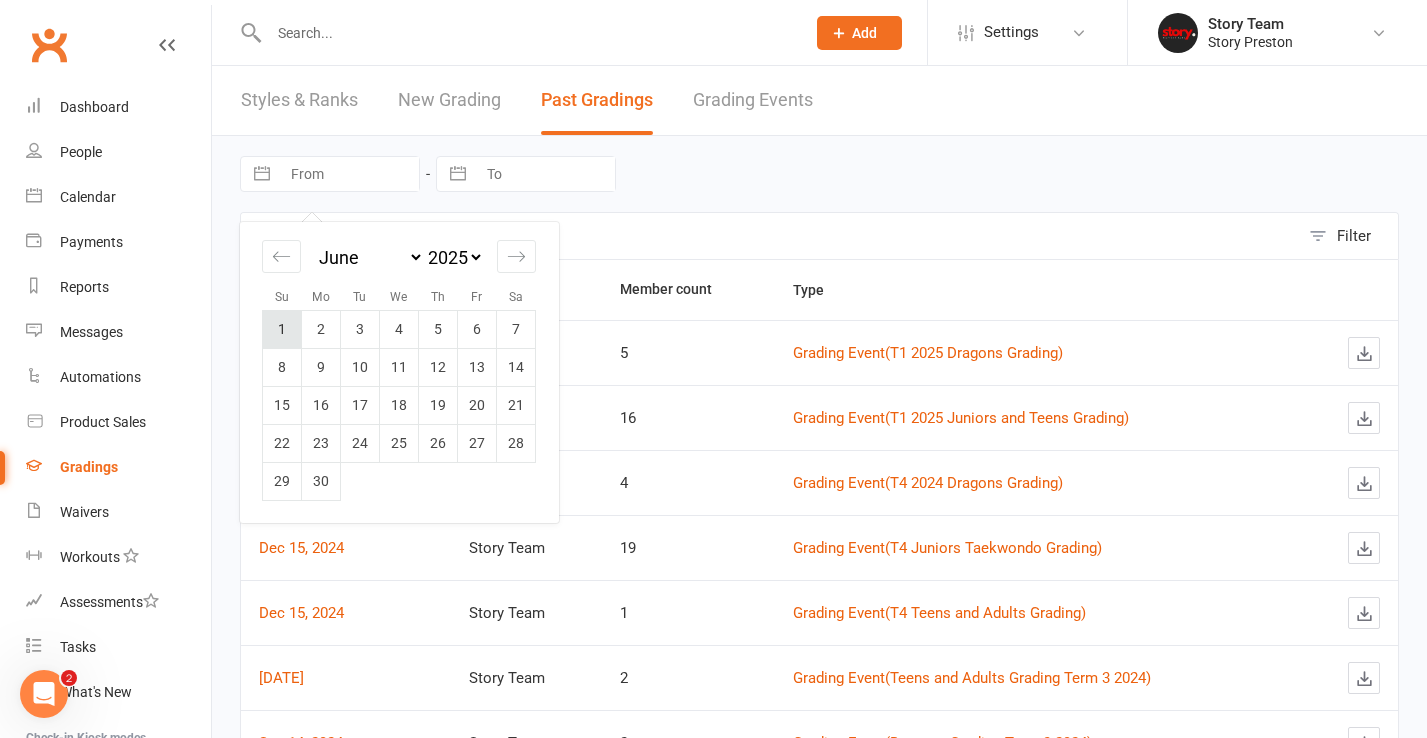 click on "1" at bounding box center (282, 329) 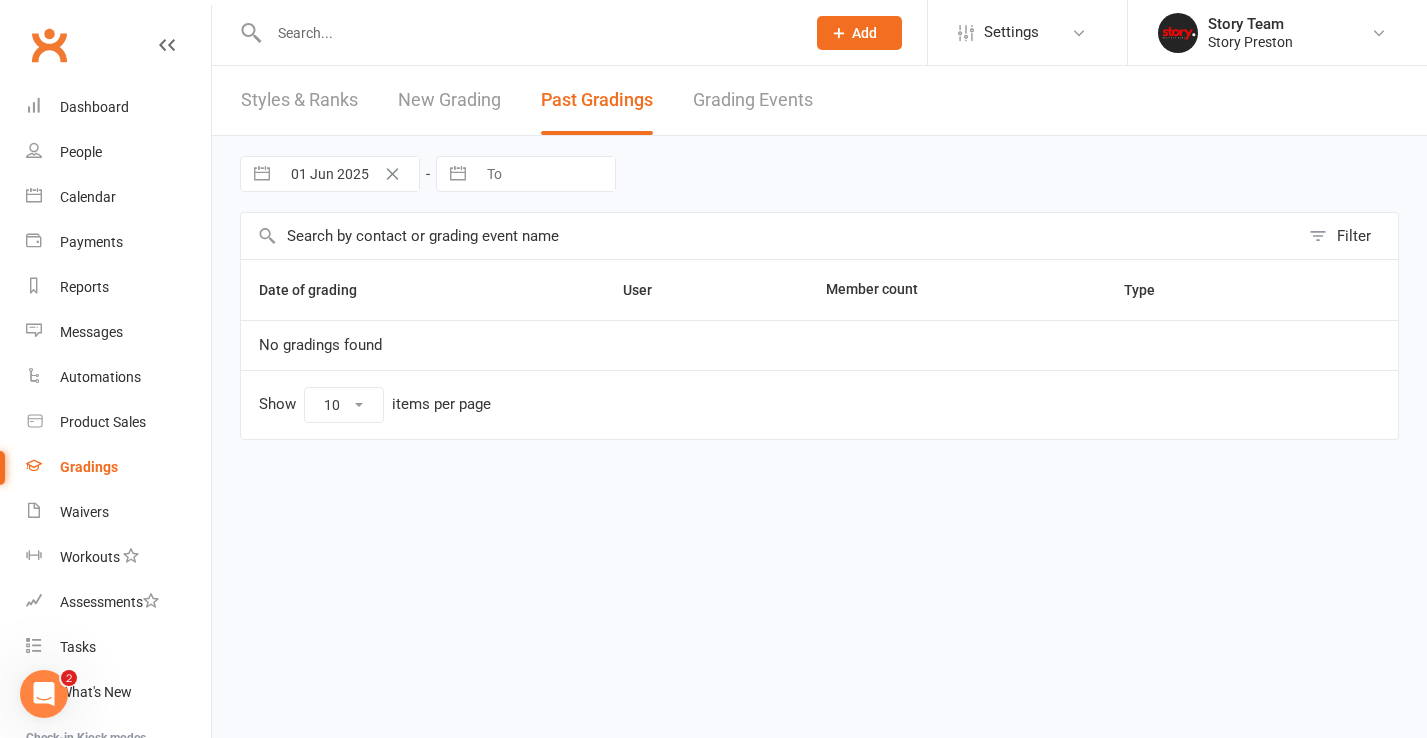 select on "6" 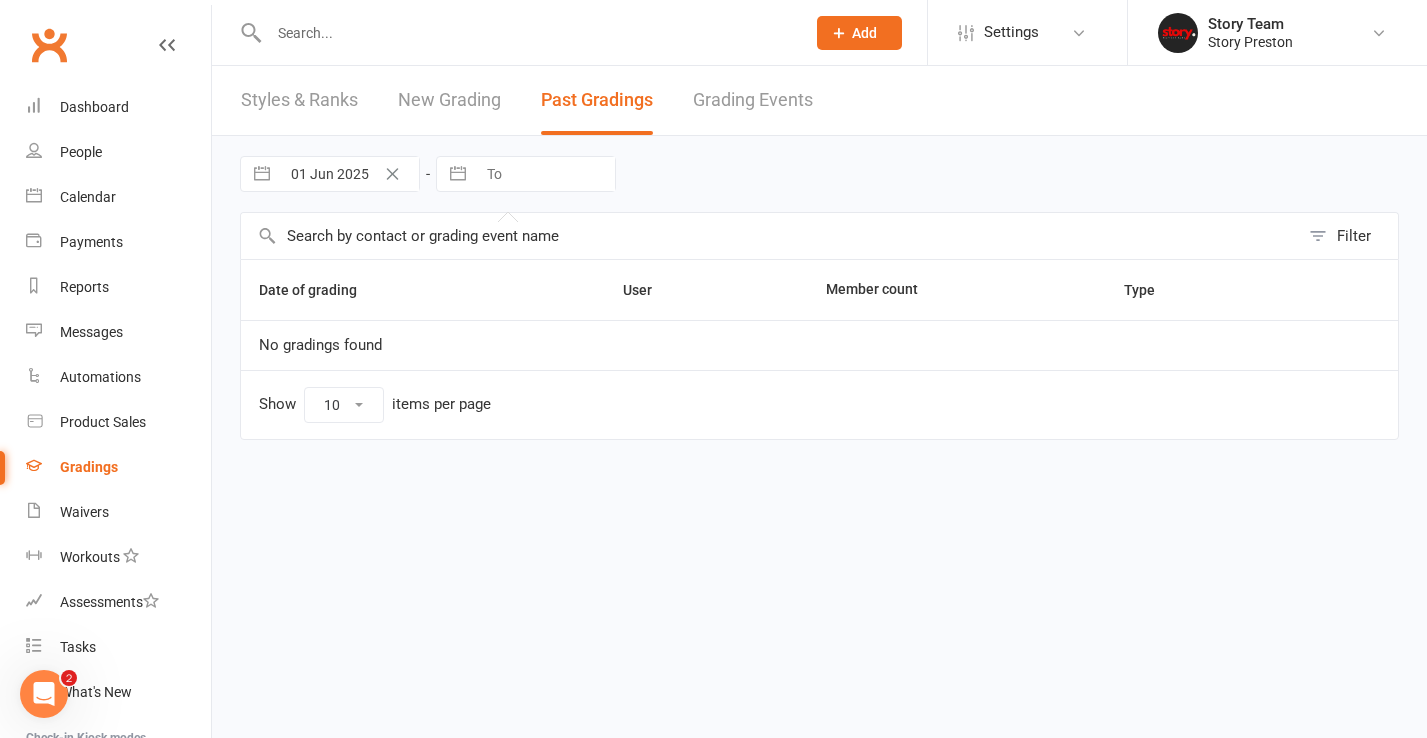 click at bounding box center (545, 174) 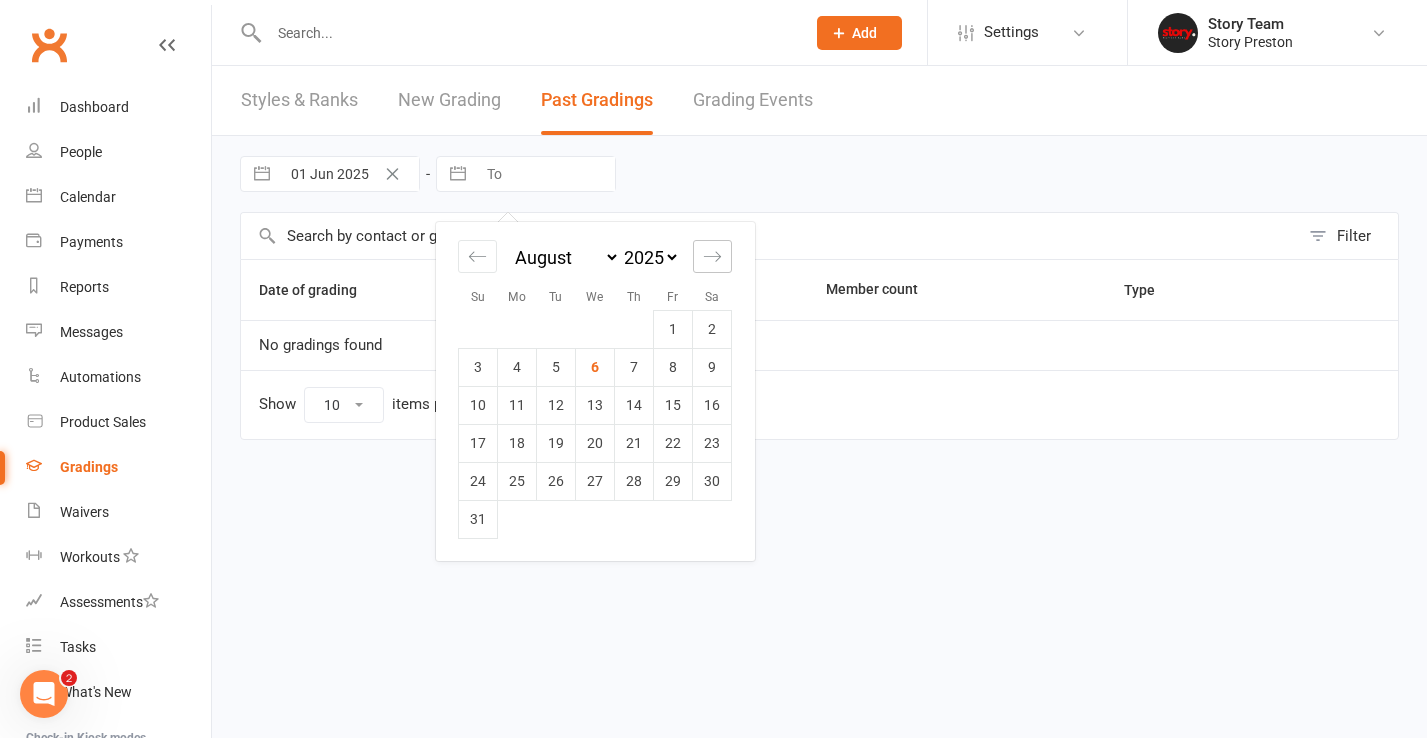 click at bounding box center [712, 256] 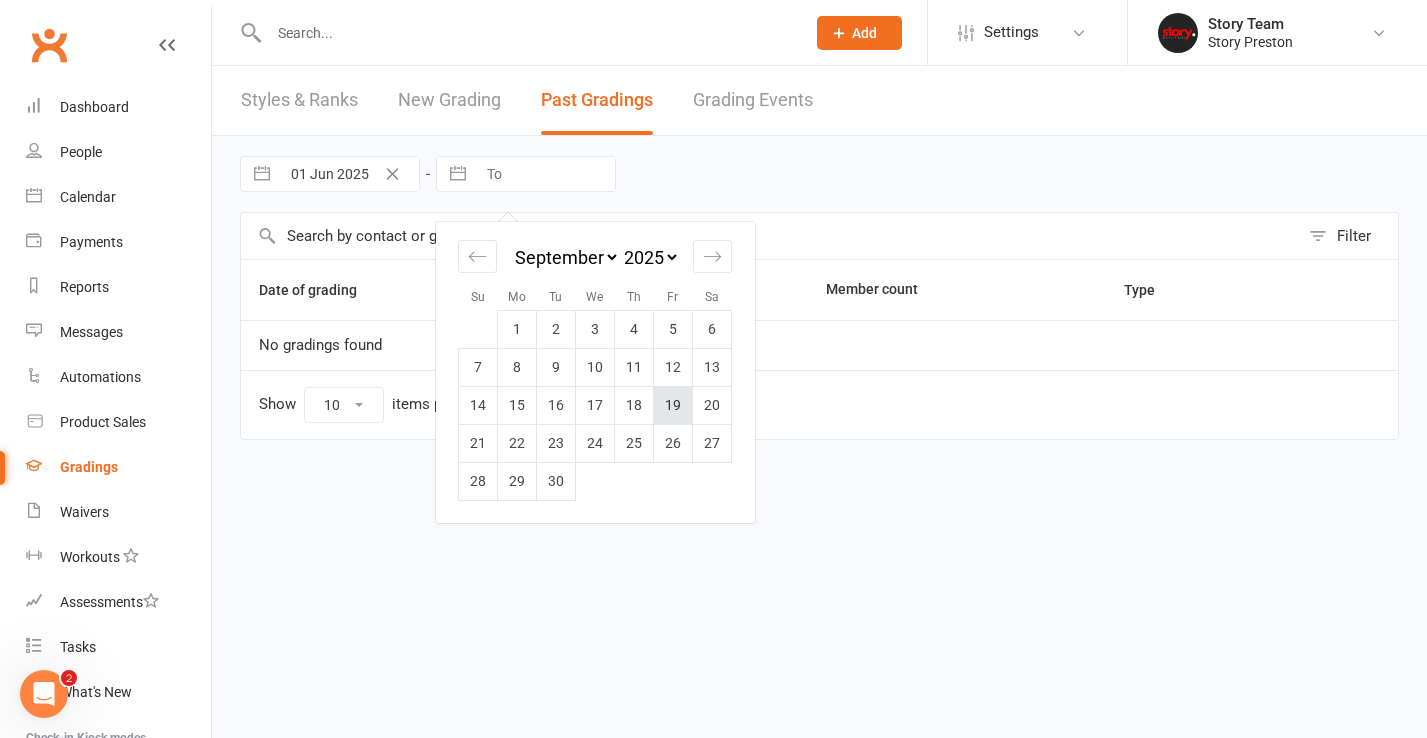 click on "19" at bounding box center [673, 405] 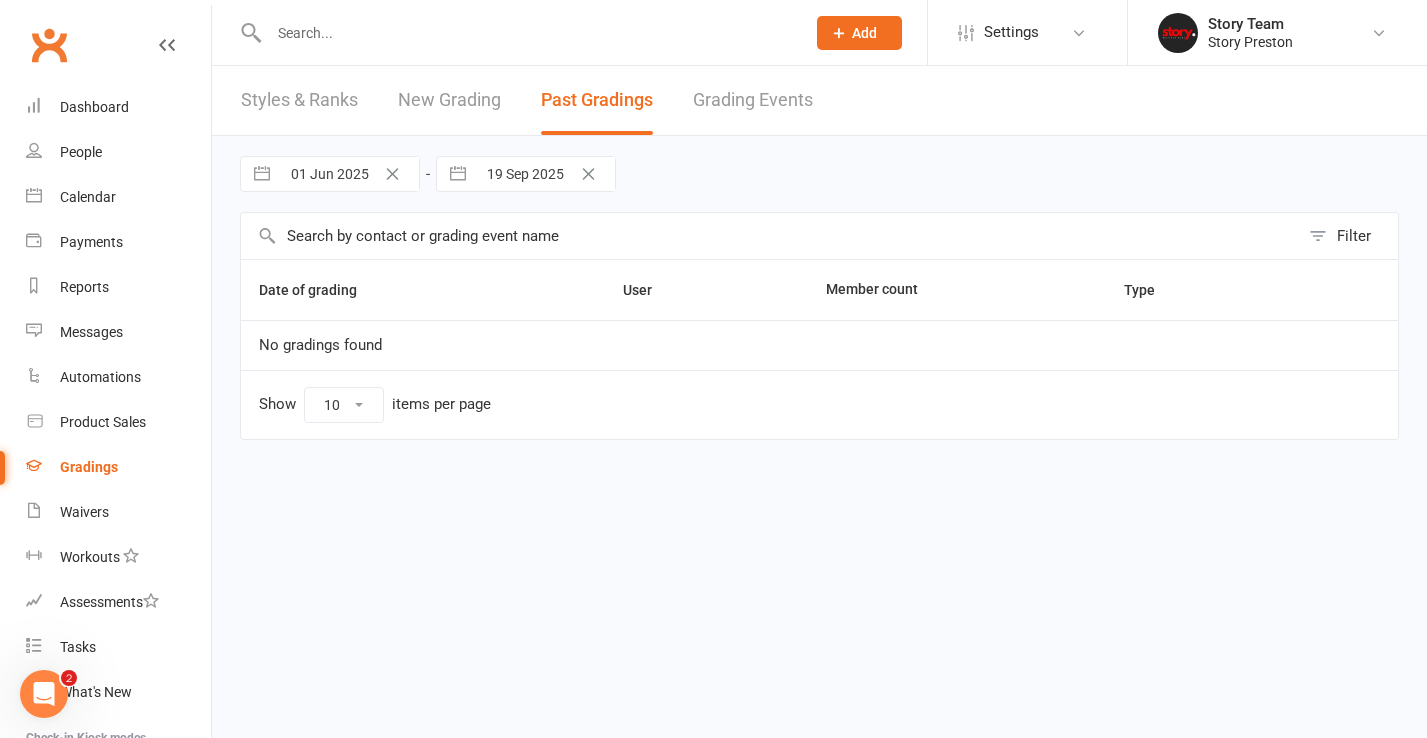 click on "Grading Events" at bounding box center (753, 100) 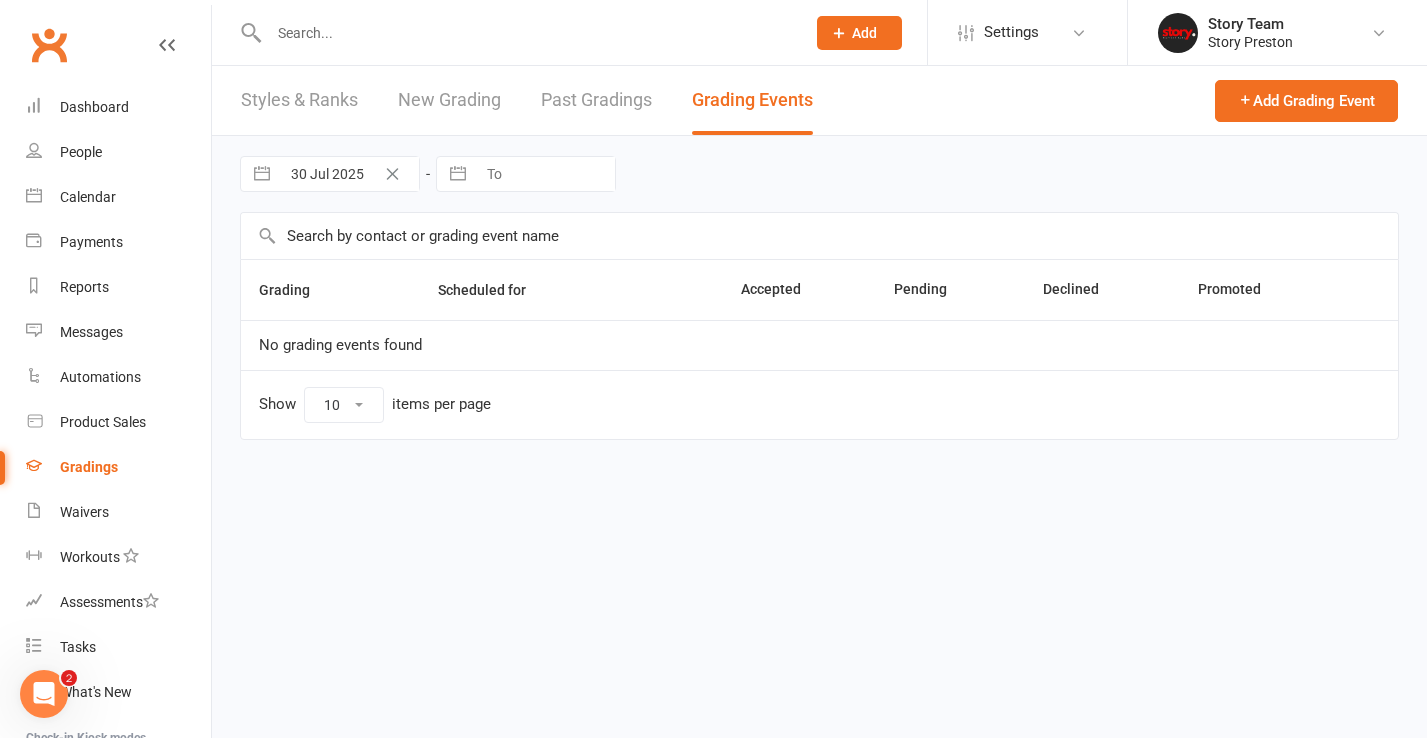 click 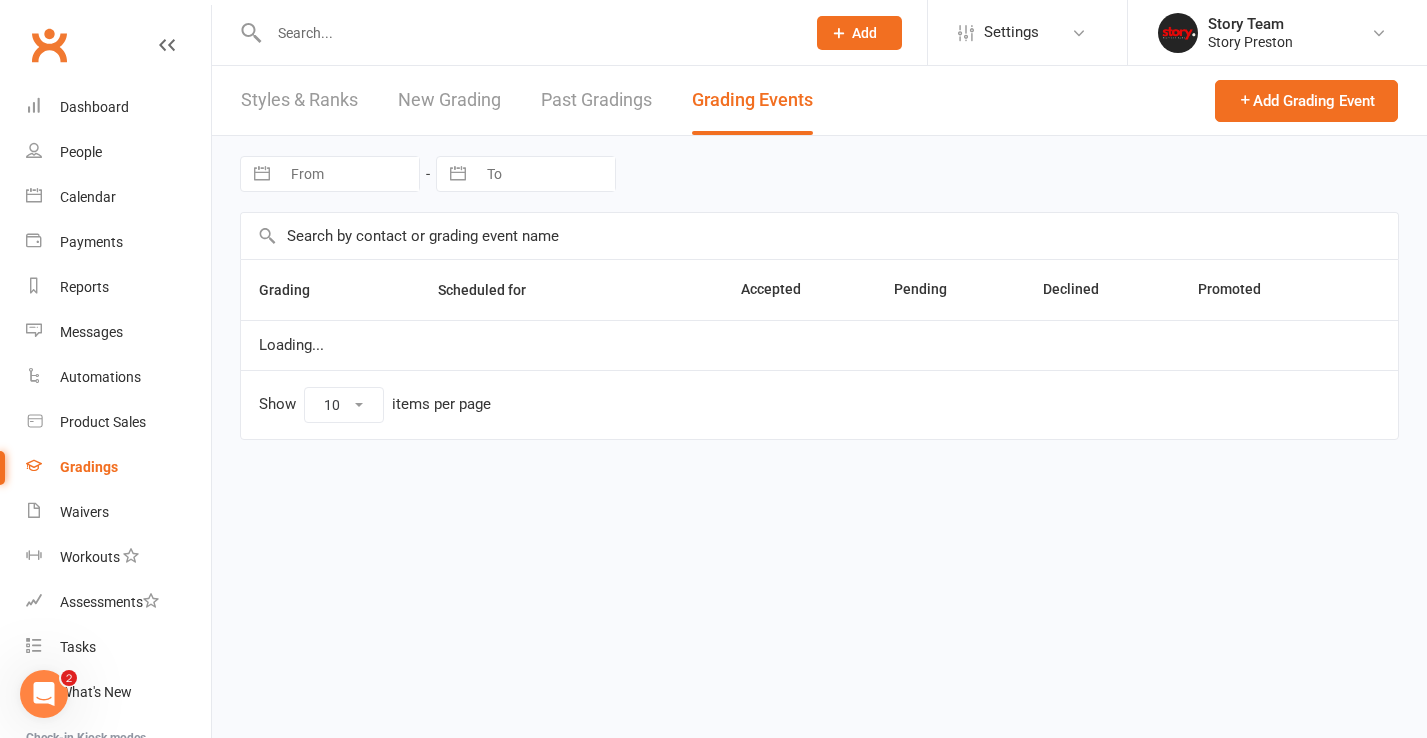 click at bounding box center [349, 174] 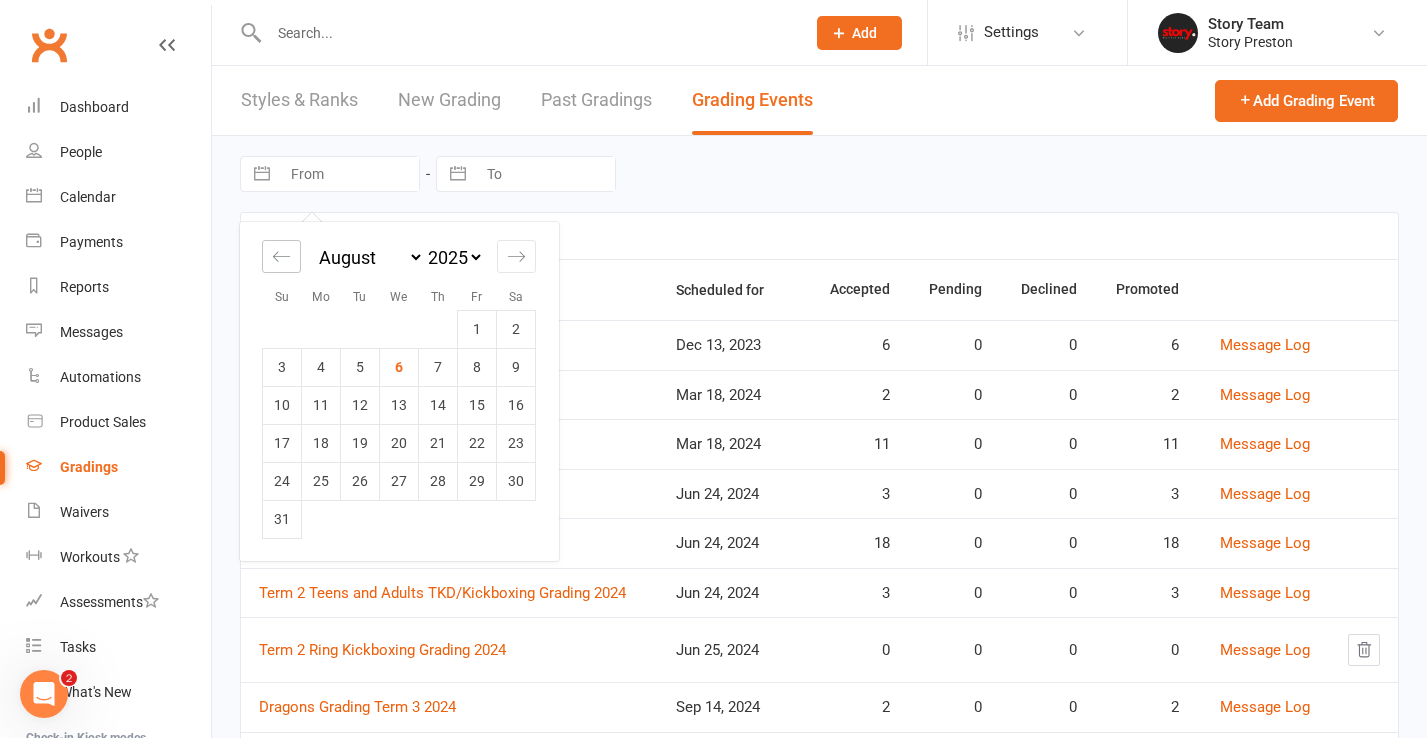 click 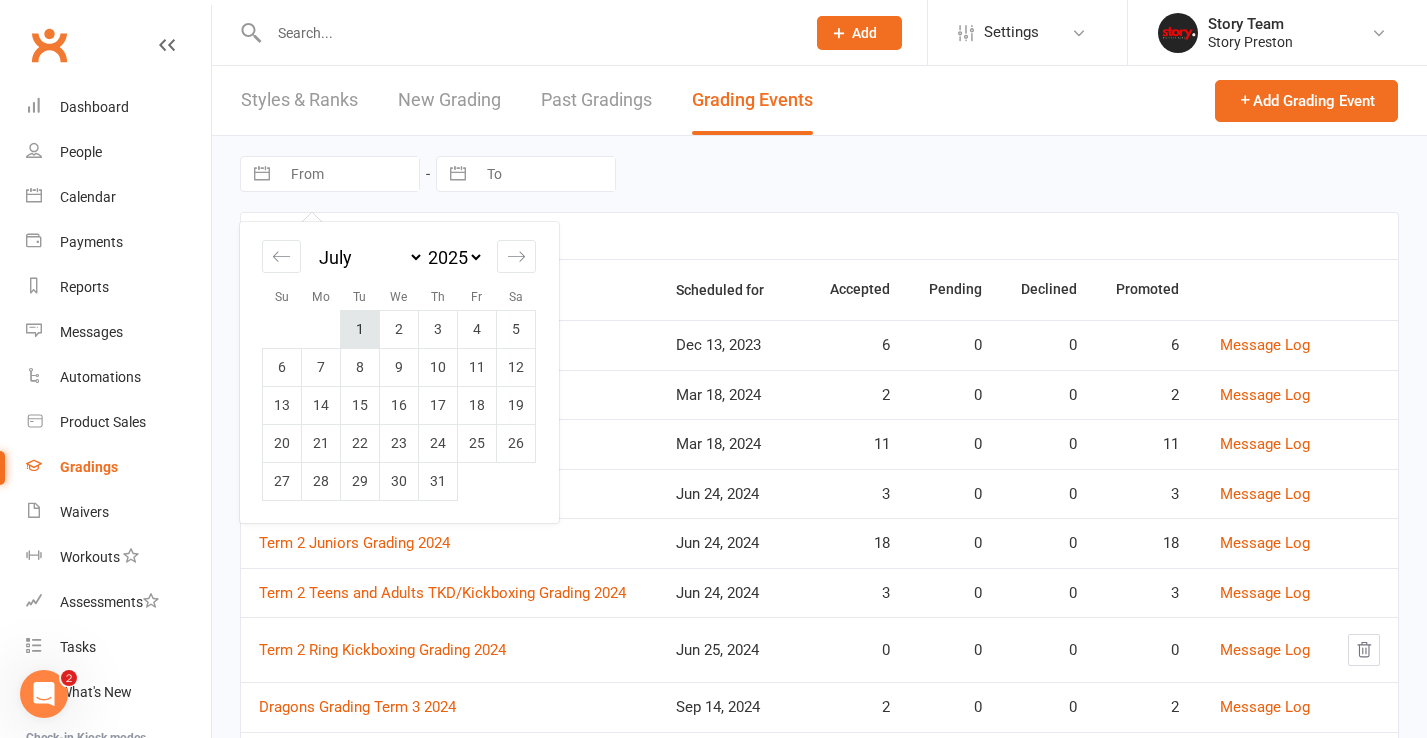 click on "1" at bounding box center [360, 329] 